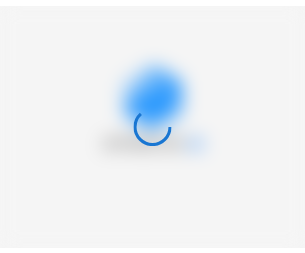 scroll, scrollTop: 0, scrollLeft: 0, axis: both 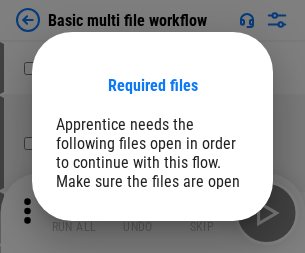 click on "Open" at bounding box center (209, 265) 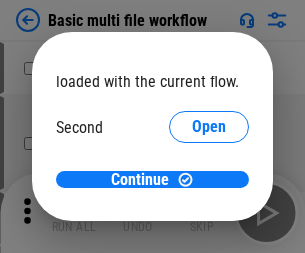 click on "Open" at bounding box center (209, 188) 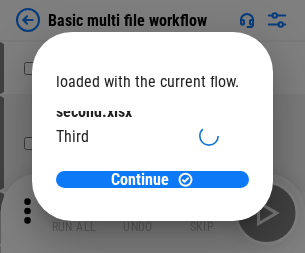 scroll, scrollTop: 57, scrollLeft: 0, axis: vertical 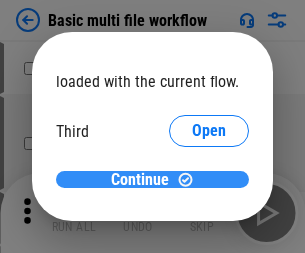 click on "Continue" at bounding box center [140, 180] 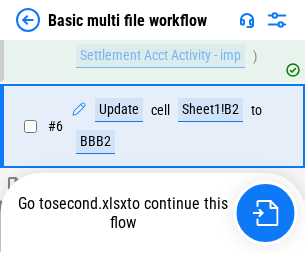 scroll, scrollTop: 837, scrollLeft: 0, axis: vertical 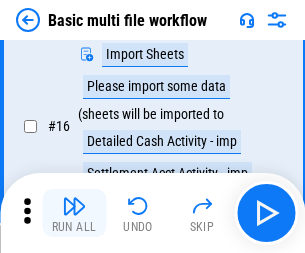 click at bounding box center (74, 206) 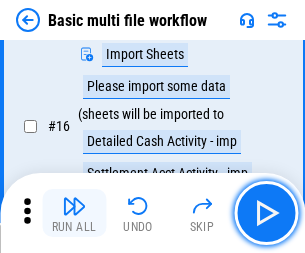 scroll, scrollTop: 1331, scrollLeft: 0, axis: vertical 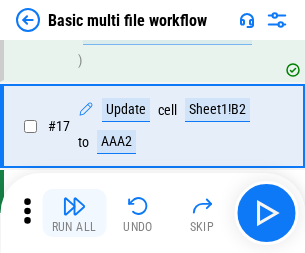 click at bounding box center [74, 206] 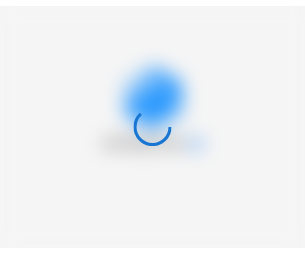 scroll, scrollTop: 0, scrollLeft: 0, axis: both 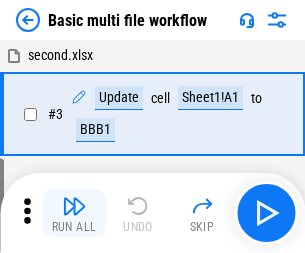 click at bounding box center (74, 206) 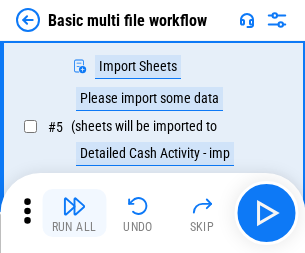 click at bounding box center (74, 206) 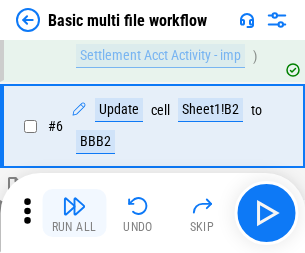 click at bounding box center (74, 206) 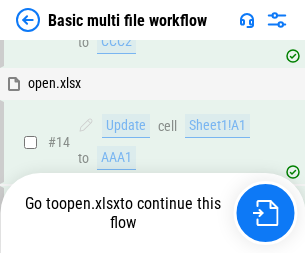 scroll, scrollTop: 1331, scrollLeft: 0, axis: vertical 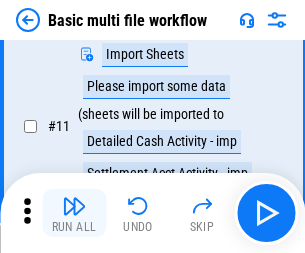 click at bounding box center (74, 206) 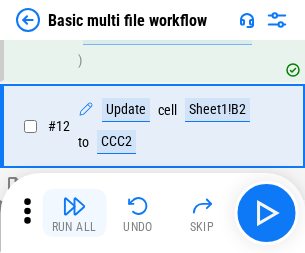 click at bounding box center (74, 206) 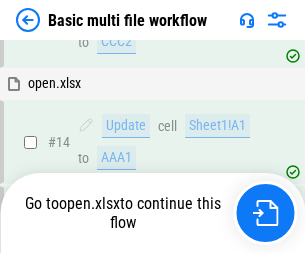 scroll, scrollTop: 1190, scrollLeft: 0, axis: vertical 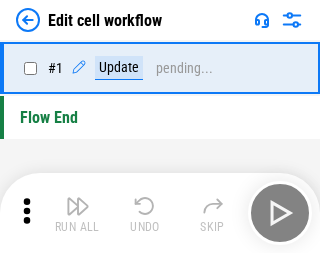 click at bounding box center (78, 206) 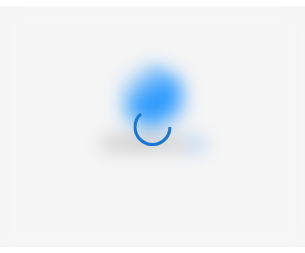 scroll, scrollTop: 0, scrollLeft: 0, axis: both 